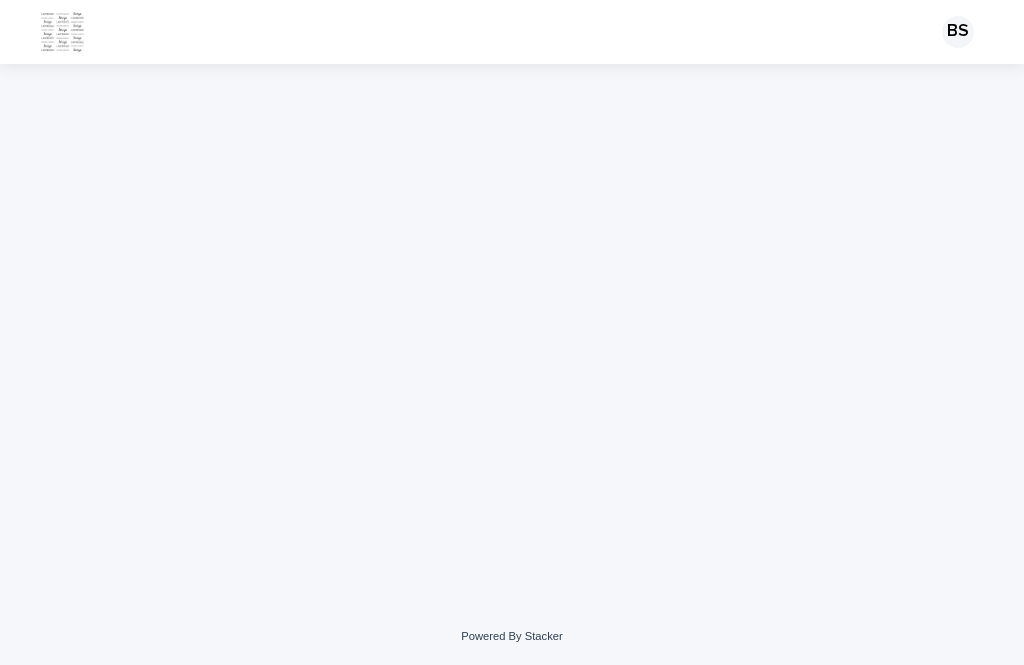 scroll, scrollTop: 0, scrollLeft: 0, axis: both 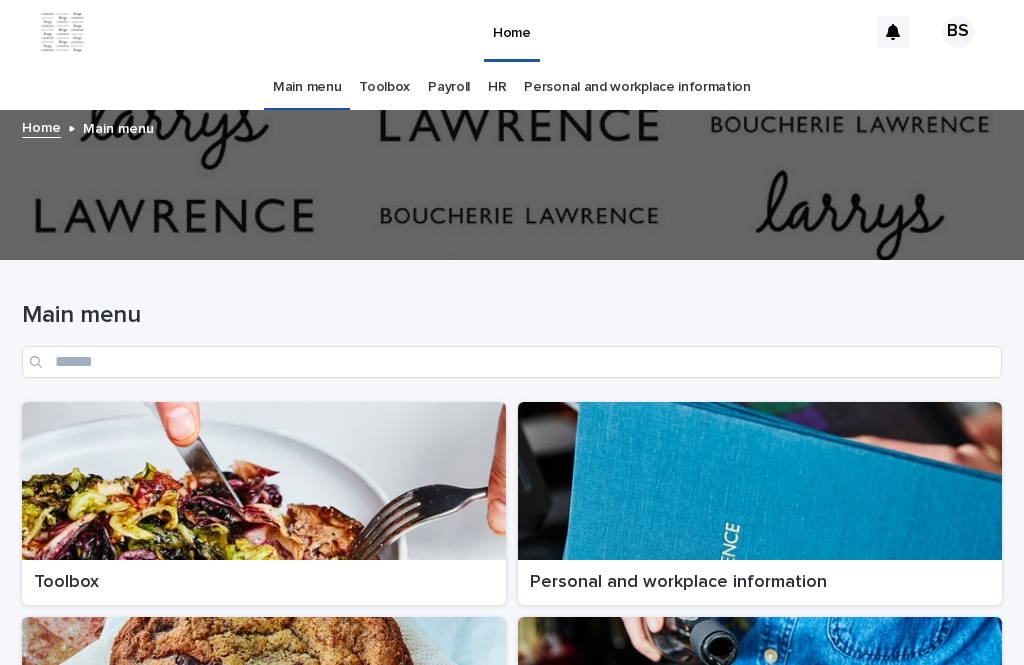 click at bounding box center [264, 481] 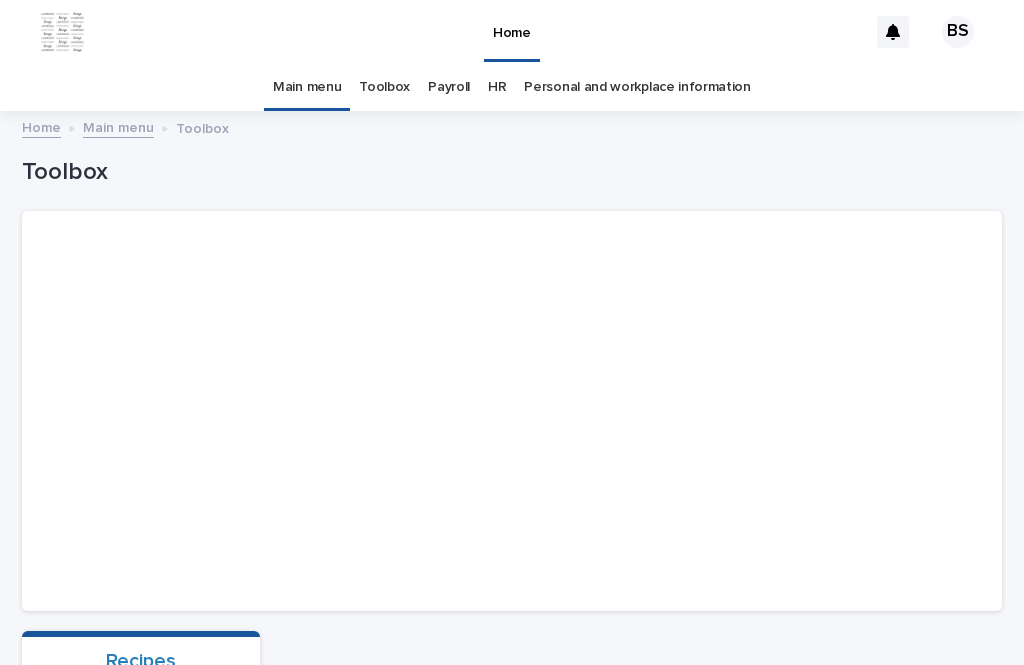scroll, scrollTop: 341, scrollLeft: 0, axis: vertical 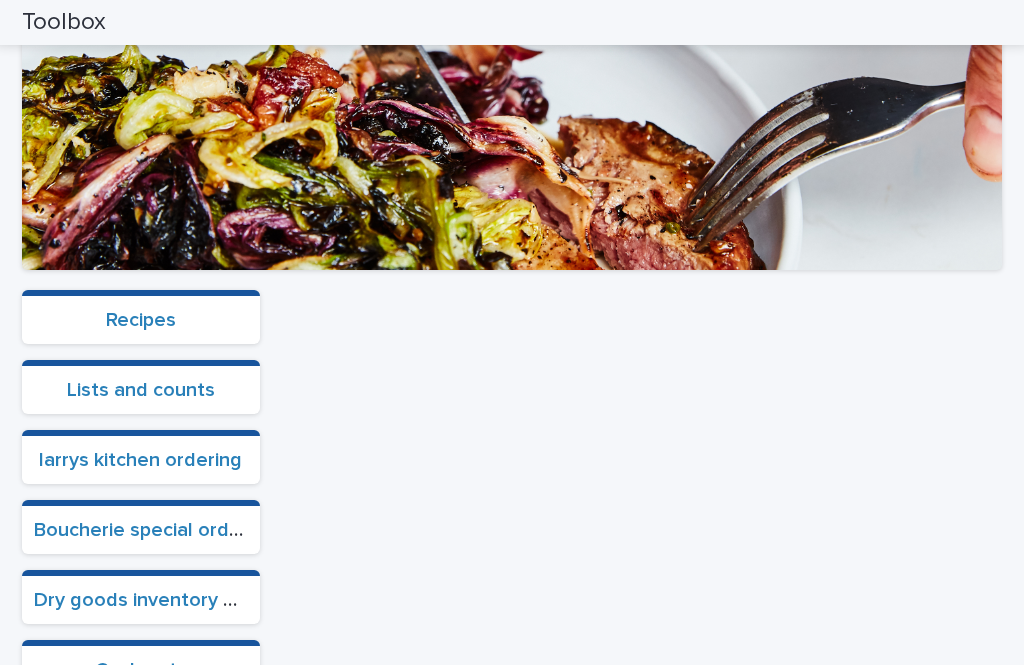 click on "Boucherie special orders" at bounding box center [146, 530] 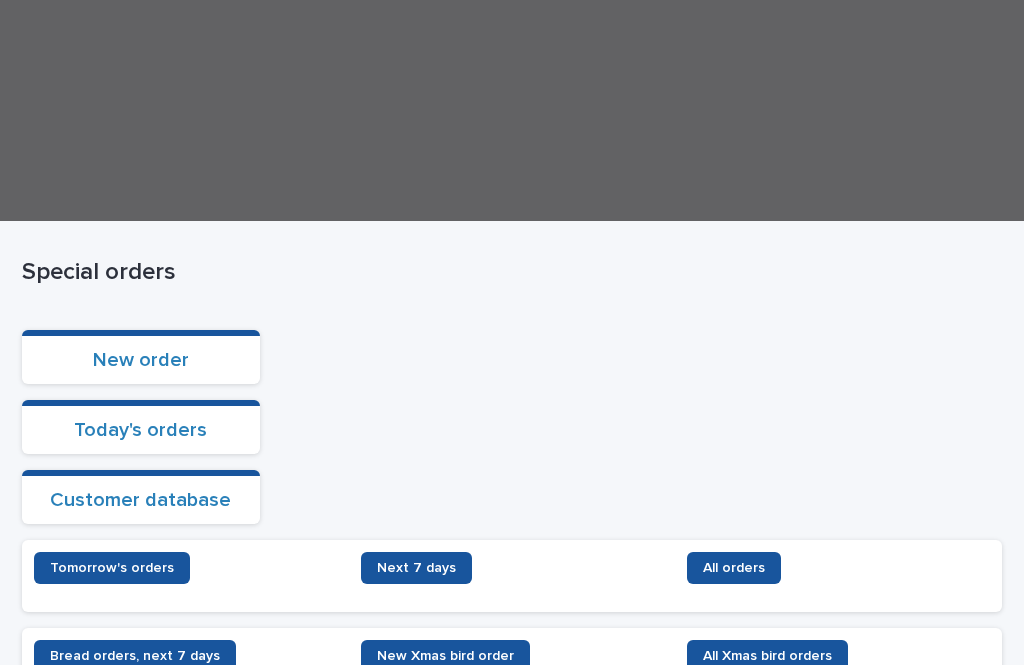 scroll, scrollTop: 146, scrollLeft: 0, axis: vertical 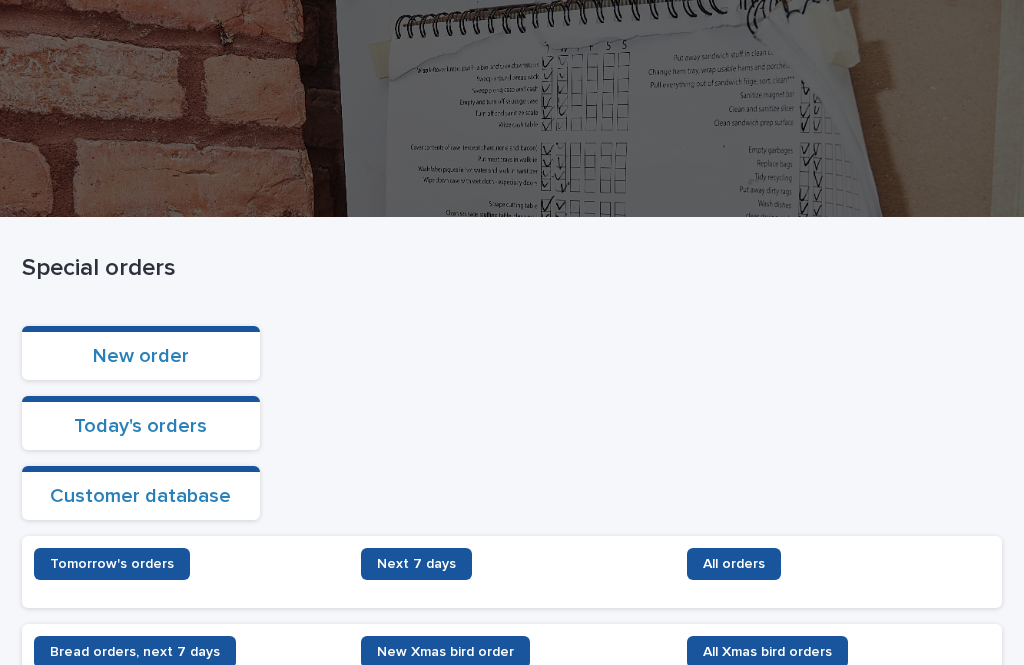 click on "New order" at bounding box center [141, 356] 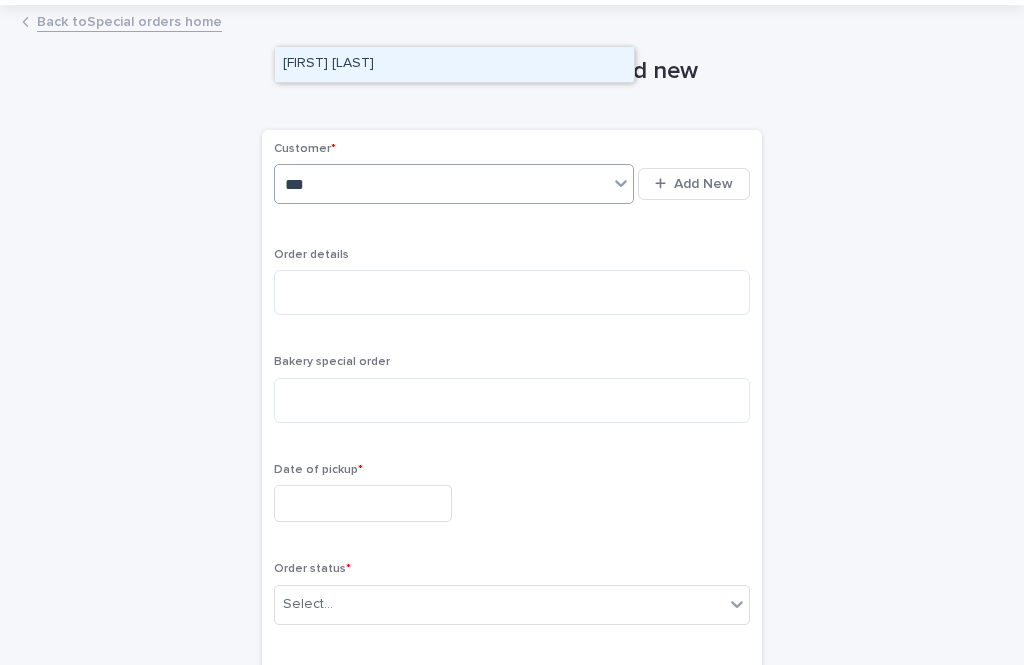 scroll, scrollTop: 46, scrollLeft: 0, axis: vertical 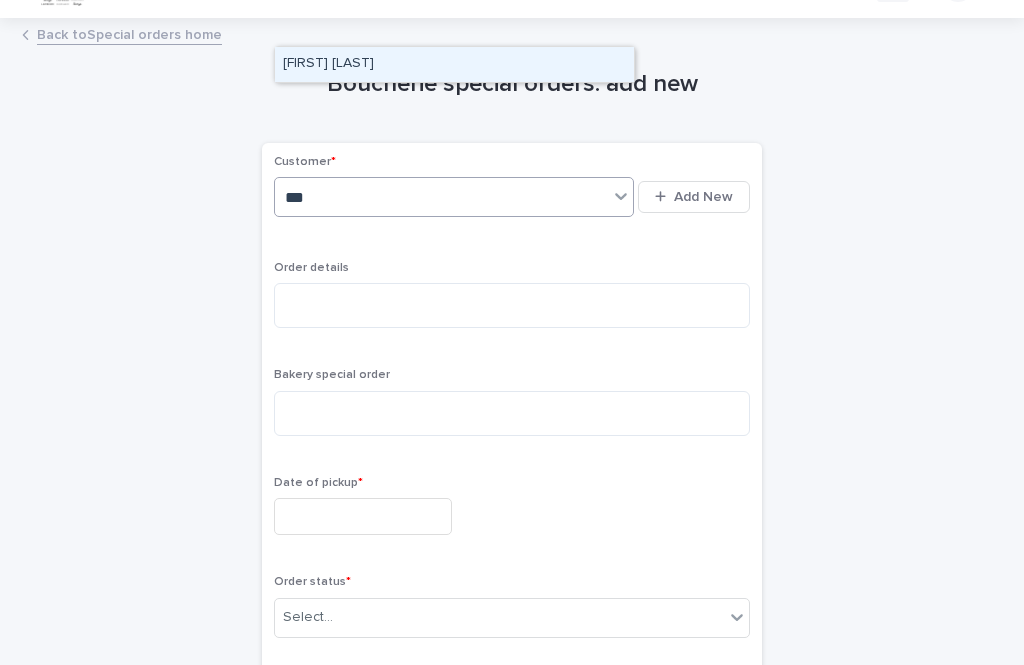 type on "***" 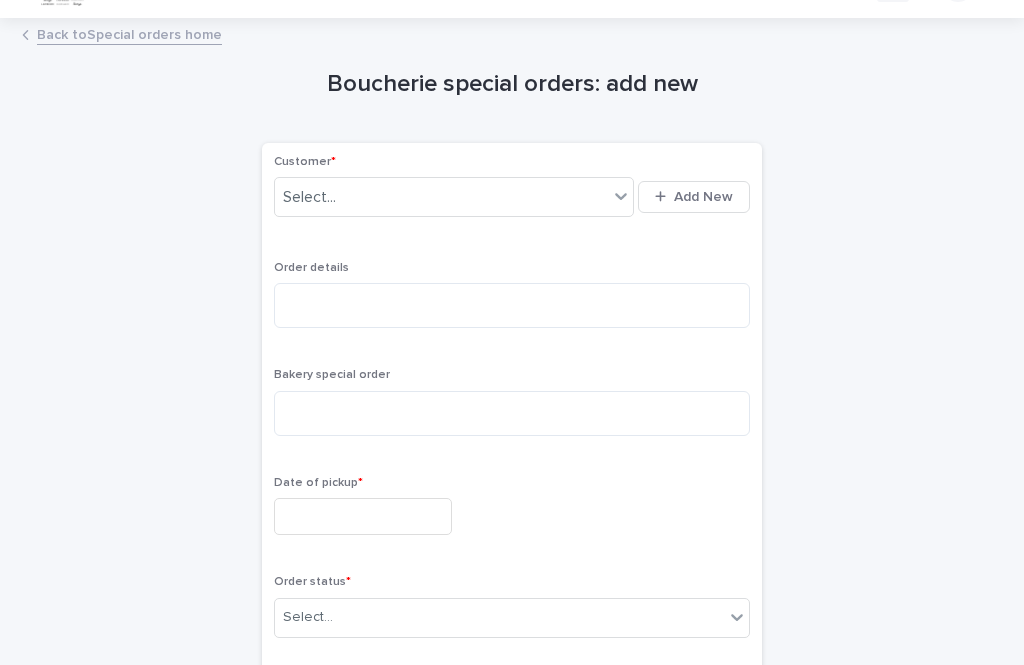 click on "Customer * Select... Add New" at bounding box center (512, 196) 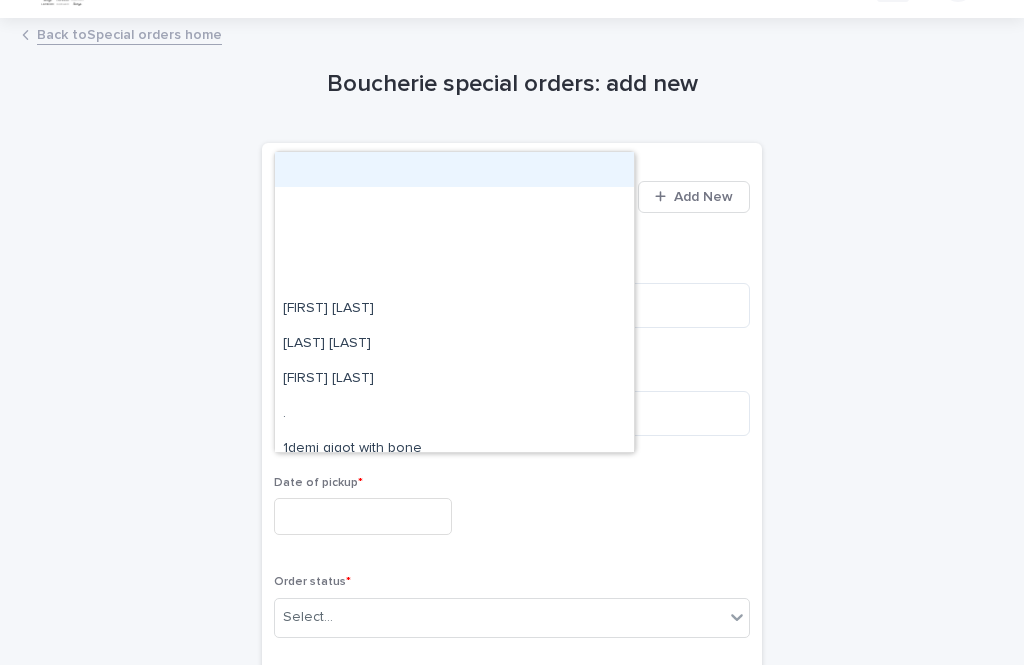 type on "*" 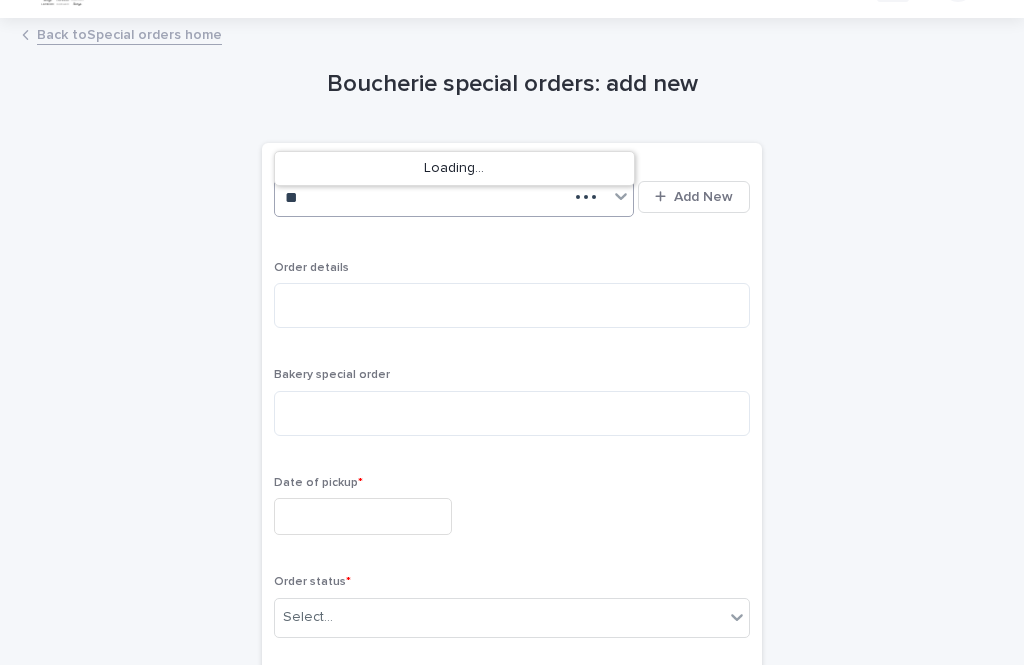type on "*" 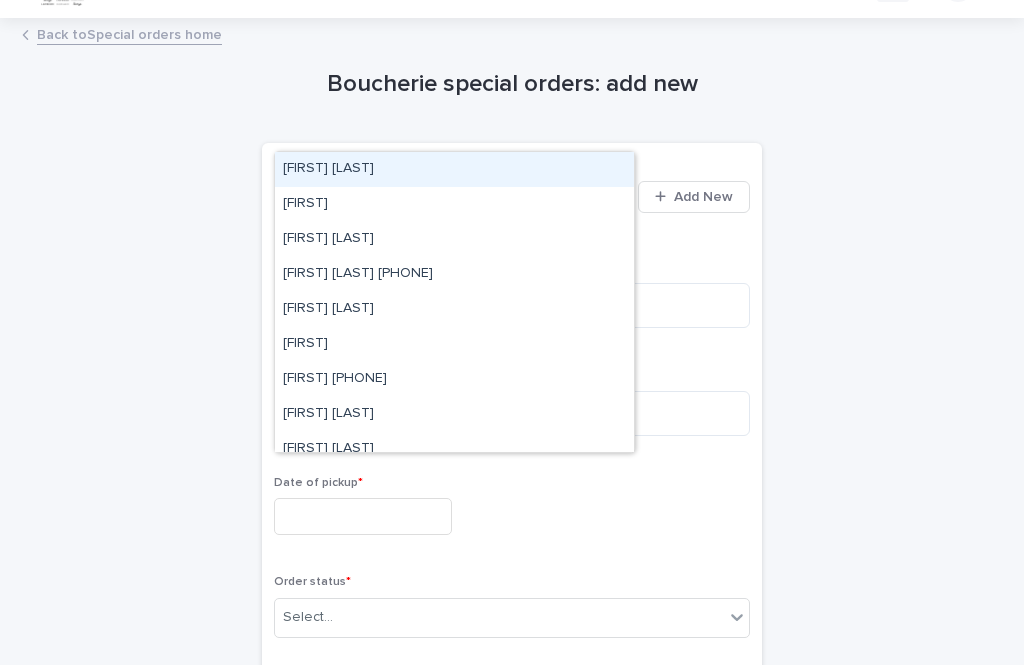 type on "*" 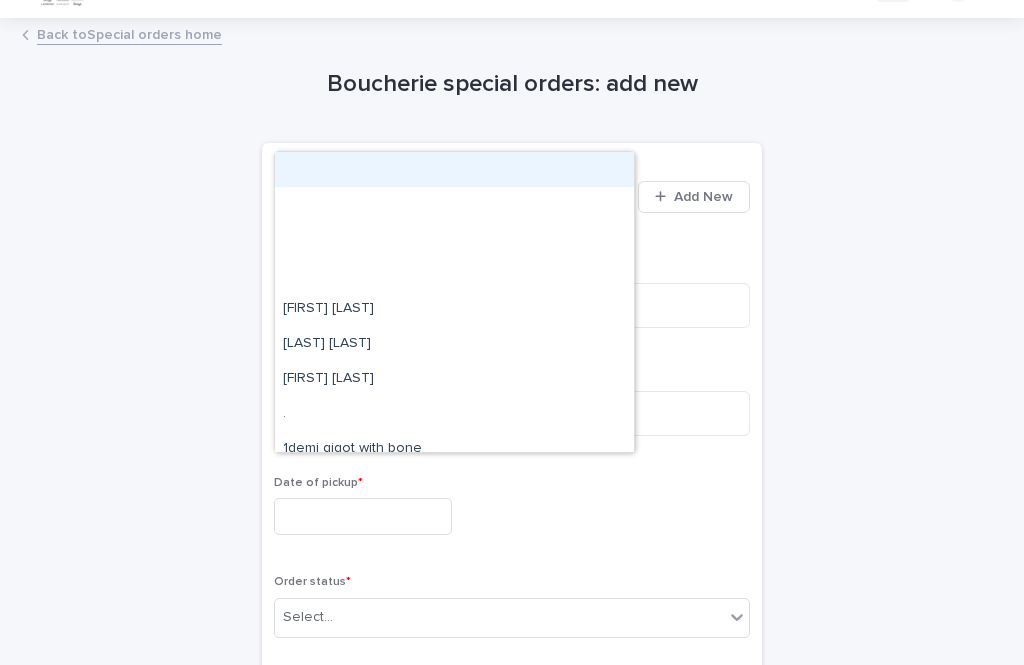 type on "*" 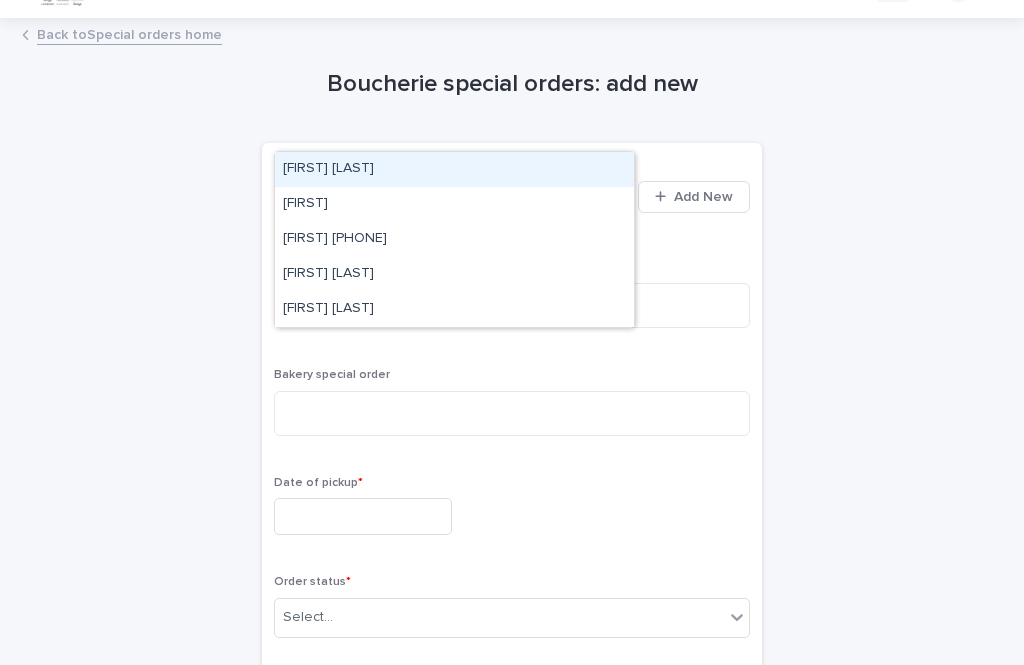 click on "[FIRST]" at bounding box center [454, 204] 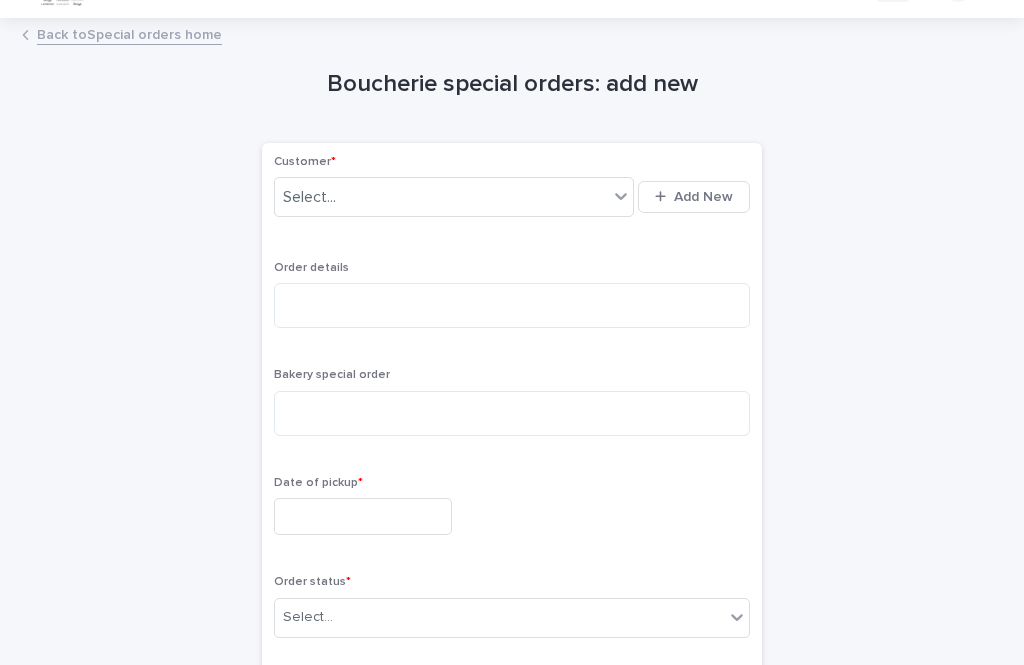 type 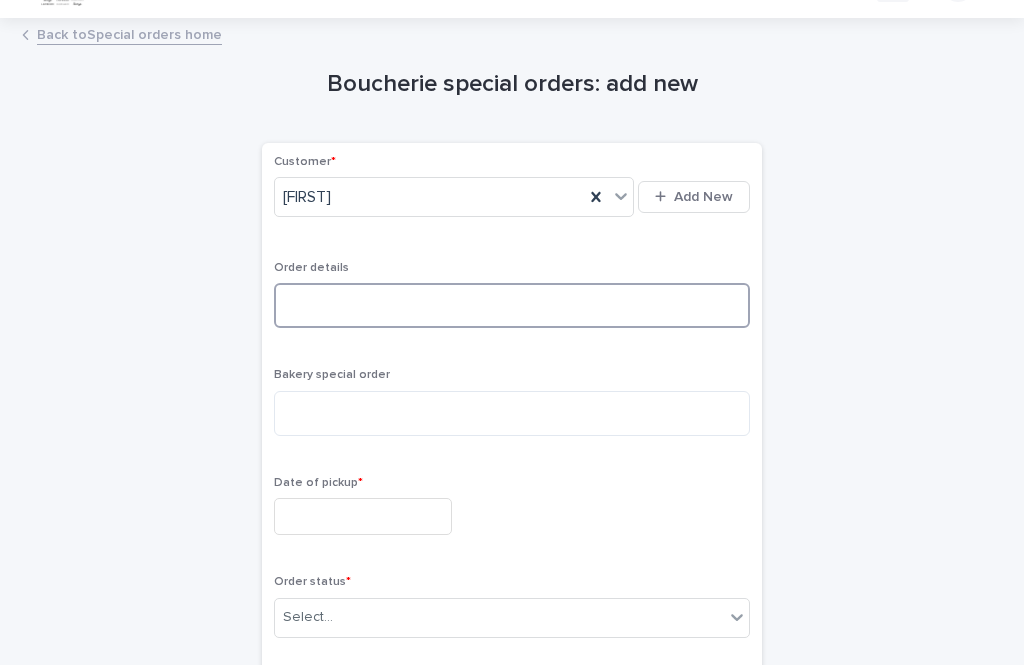 click at bounding box center (512, 305) 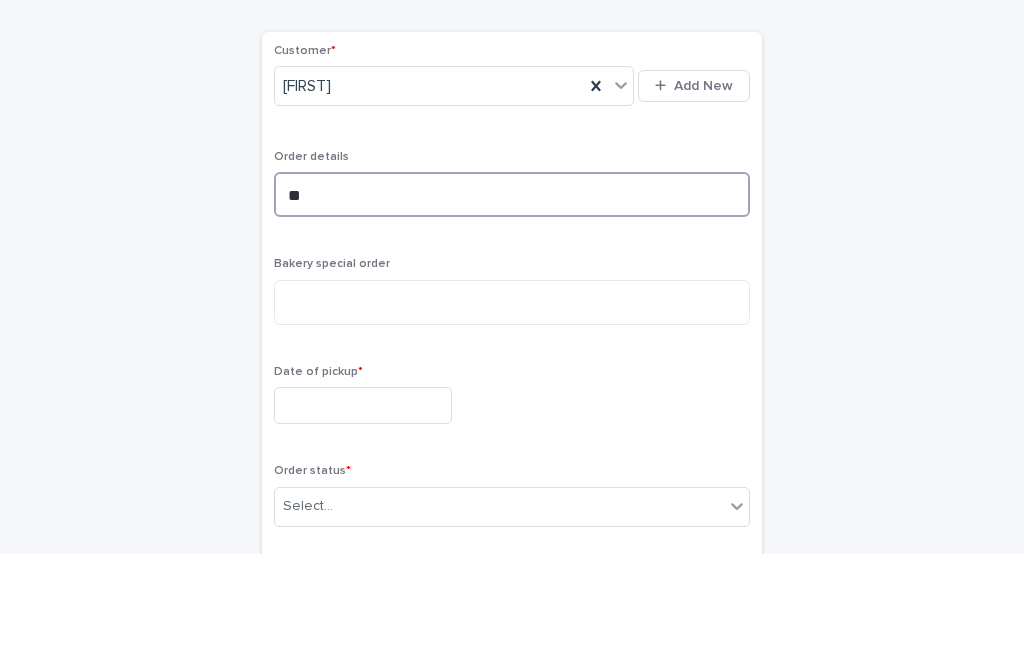 type on "*" 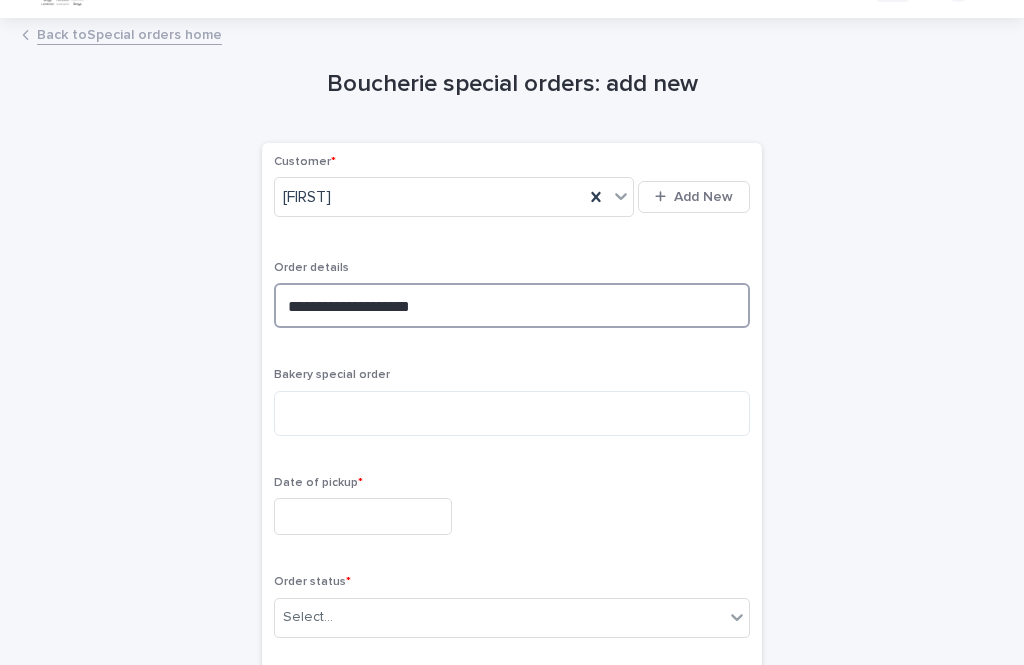 click on "**********" at bounding box center (512, 305) 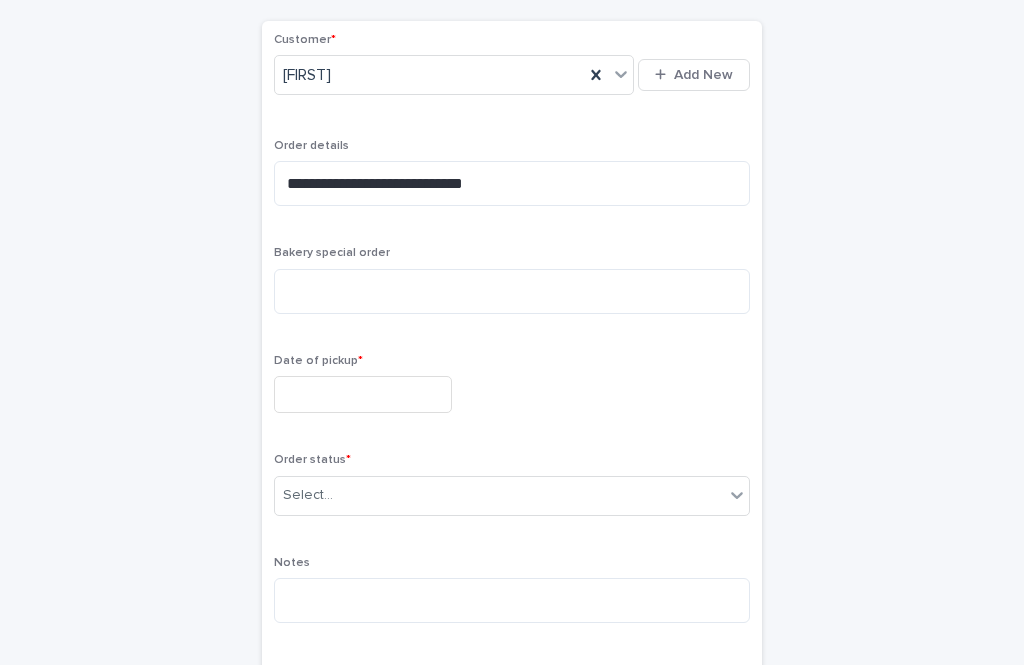 scroll, scrollTop: 167, scrollLeft: 0, axis: vertical 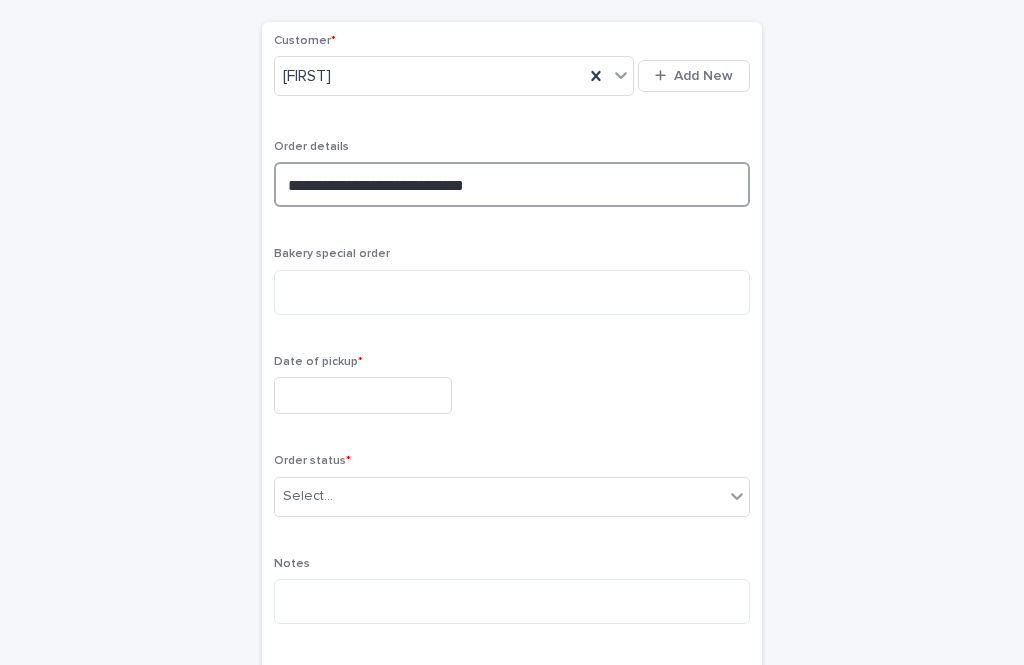 type on "**********" 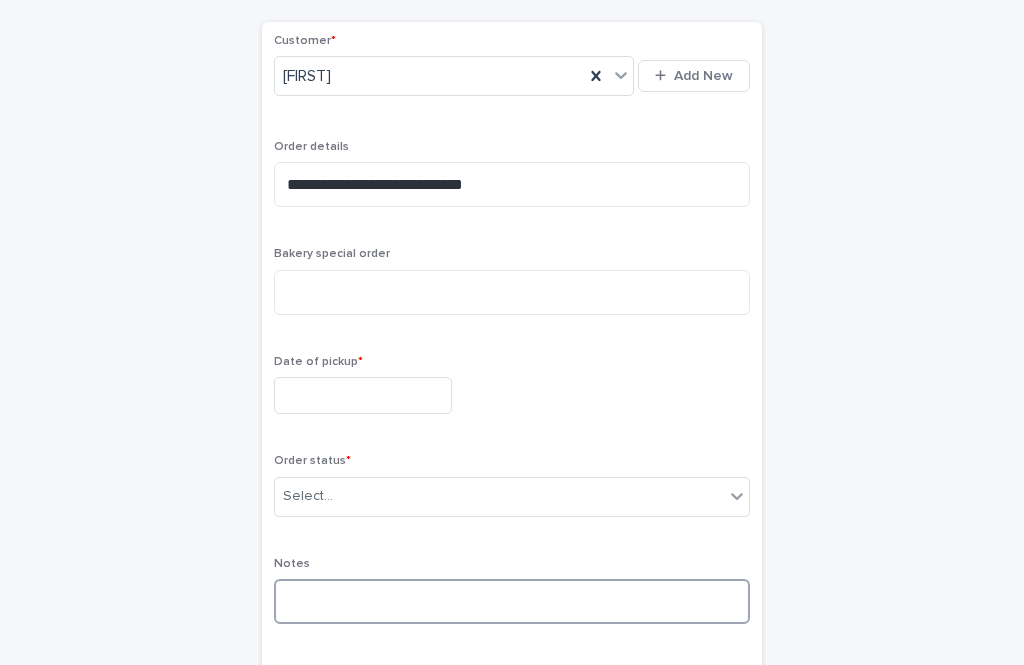 click at bounding box center [512, 601] 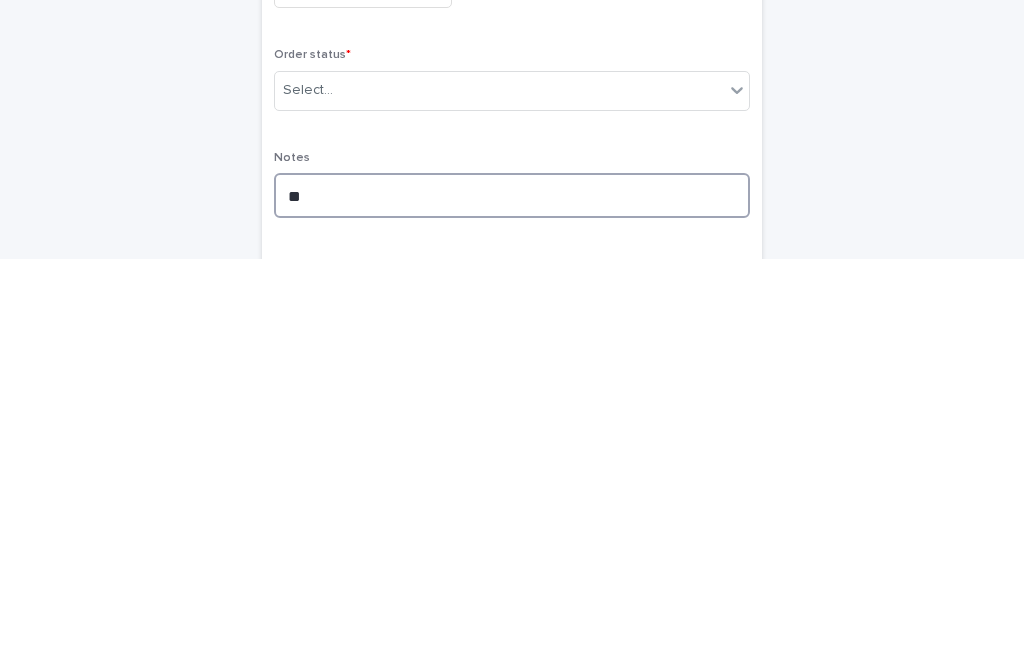 type on "*" 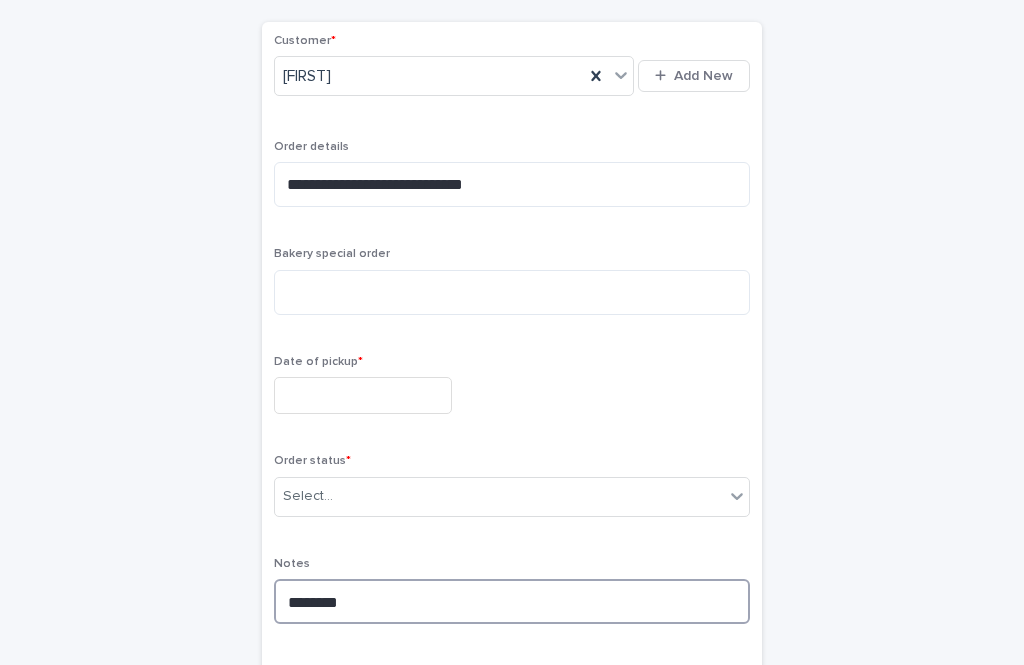 type on "********" 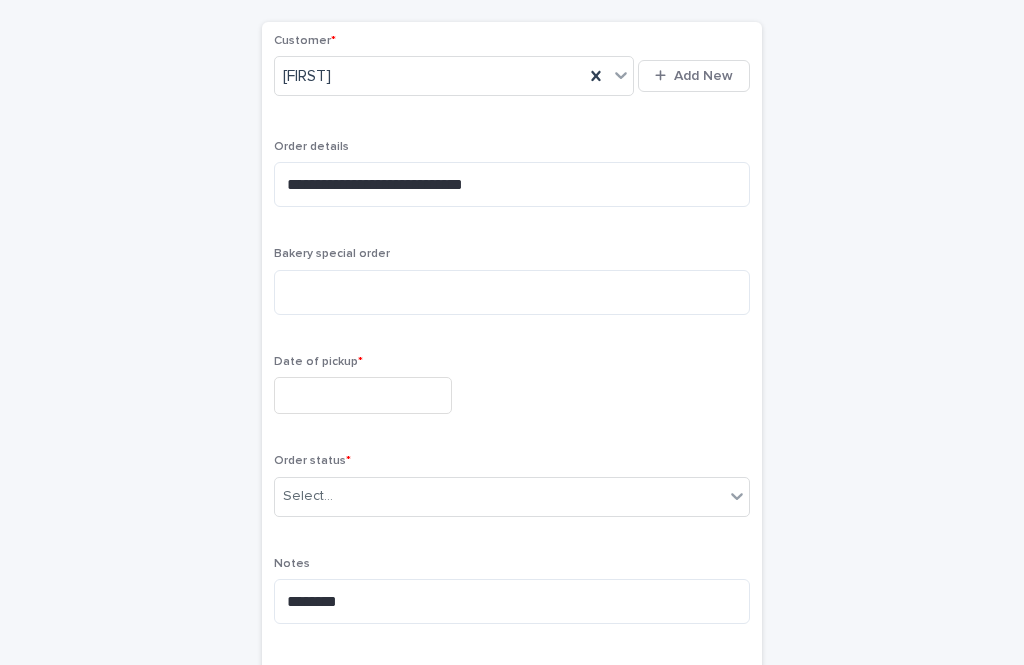 click at bounding box center [363, 395] 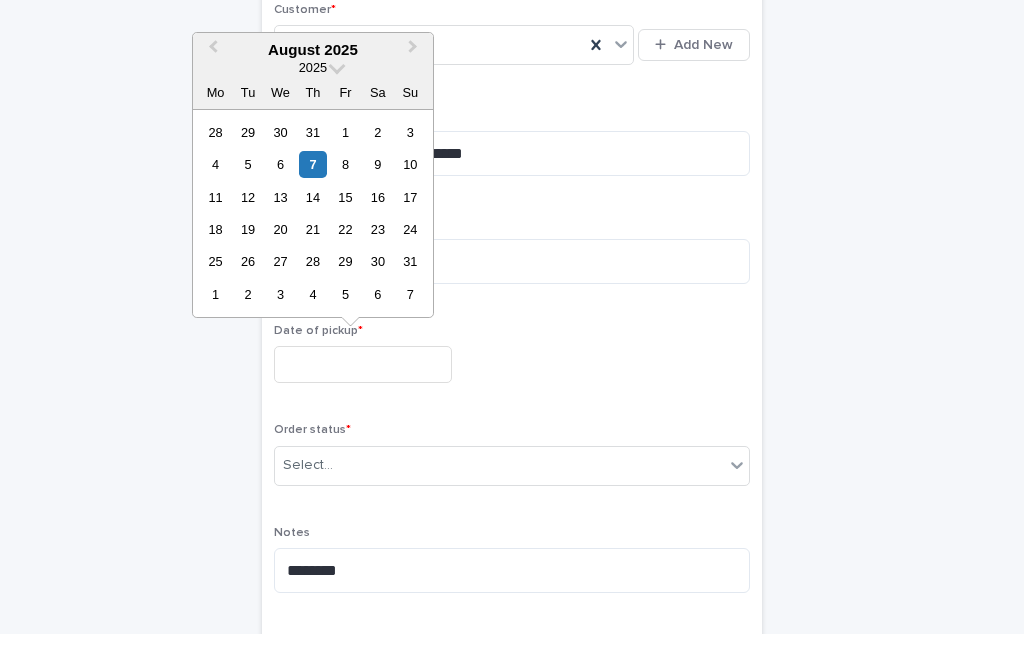 click on "8" at bounding box center (345, 195) 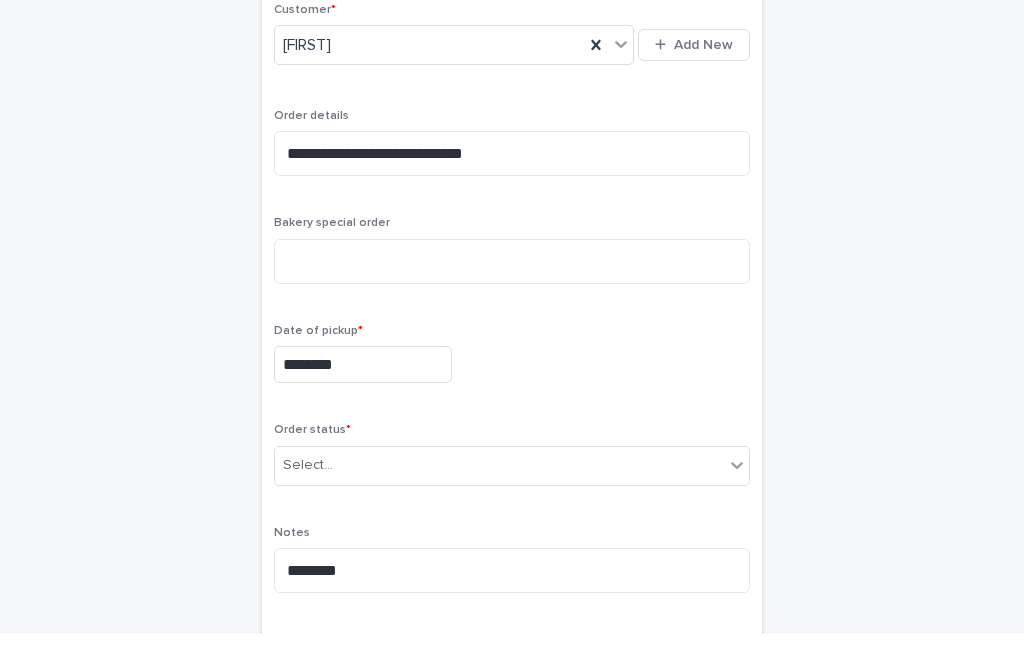 type on "********" 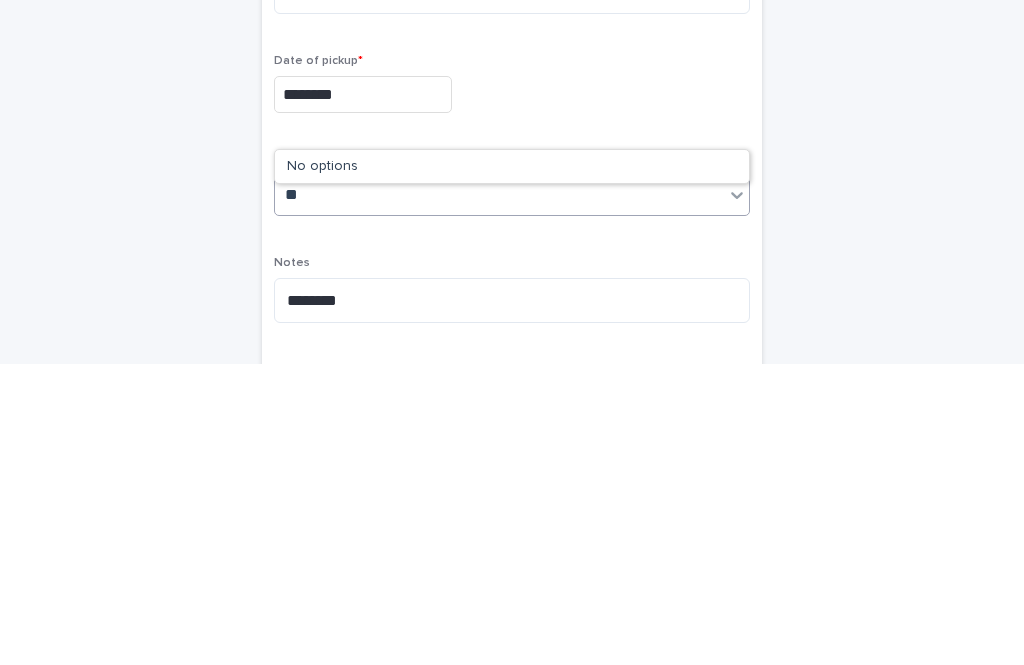 type on "*" 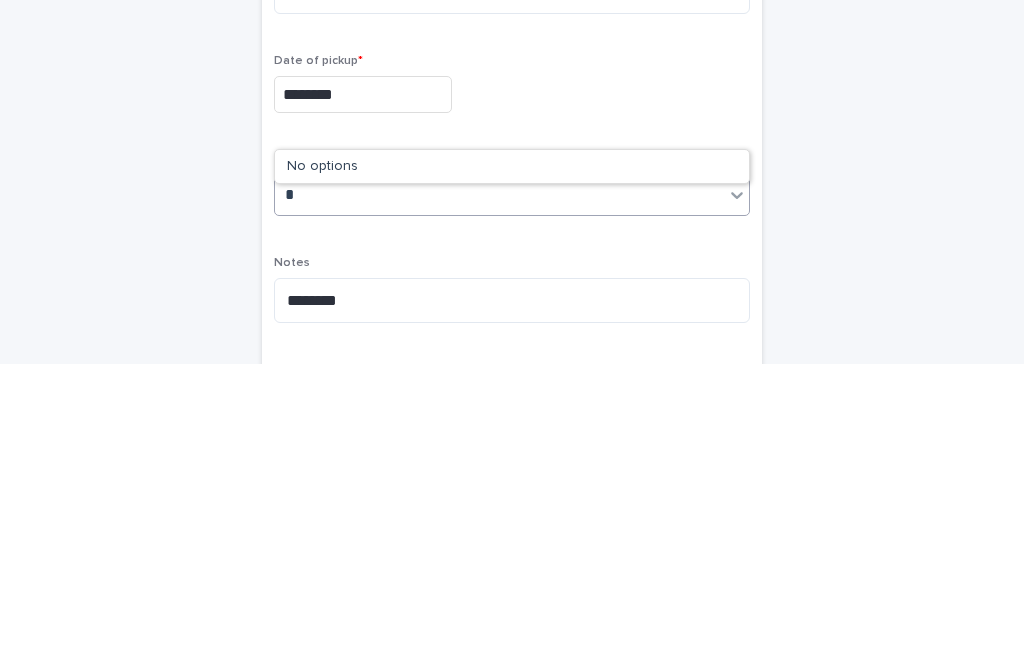 type 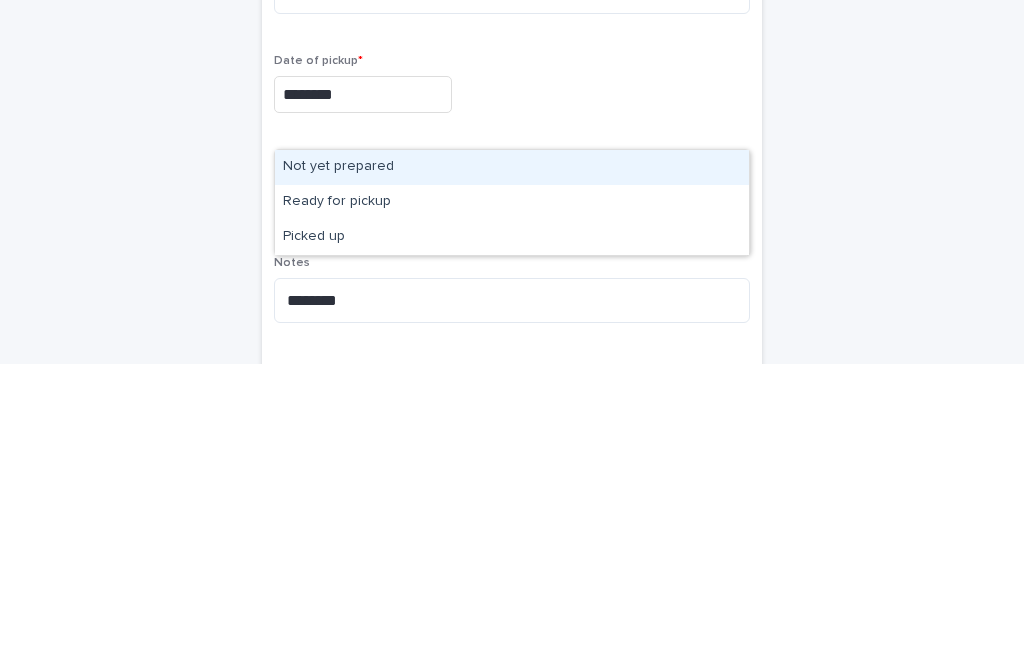 click on "Not yet prepared" at bounding box center (512, 468) 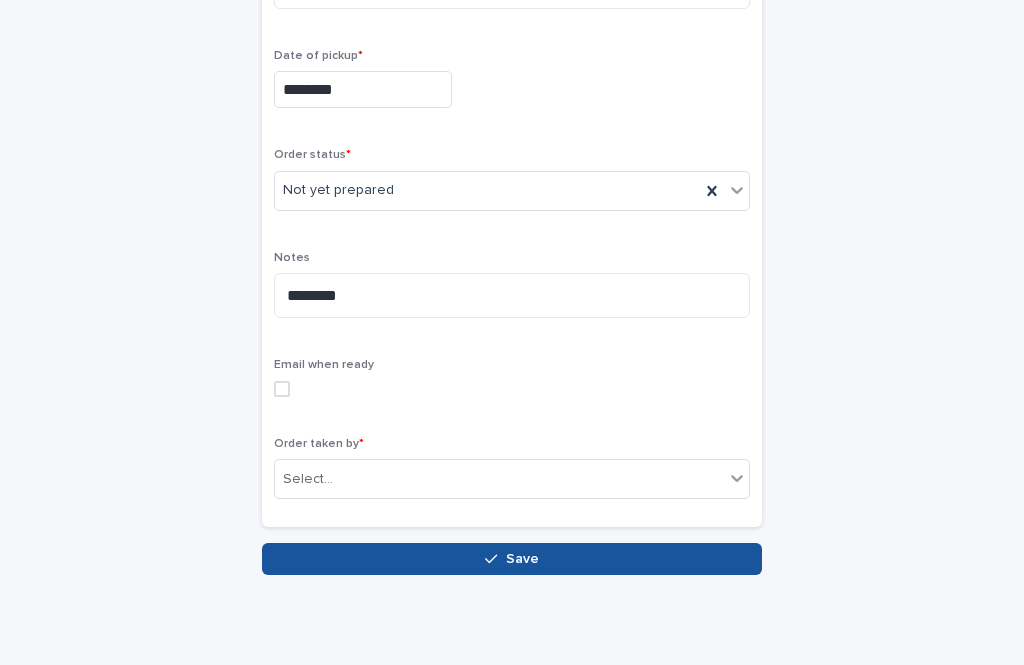scroll, scrollTop: 471, scrollLeft: 0, axis: vertical 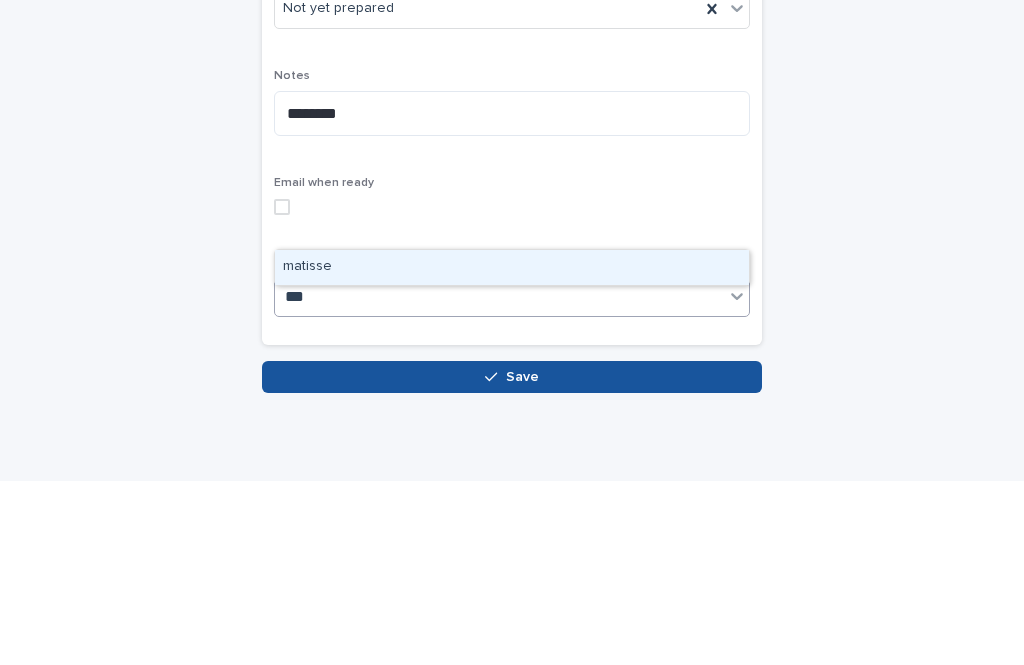 click on "matisse" at bounding box center (512, 451) 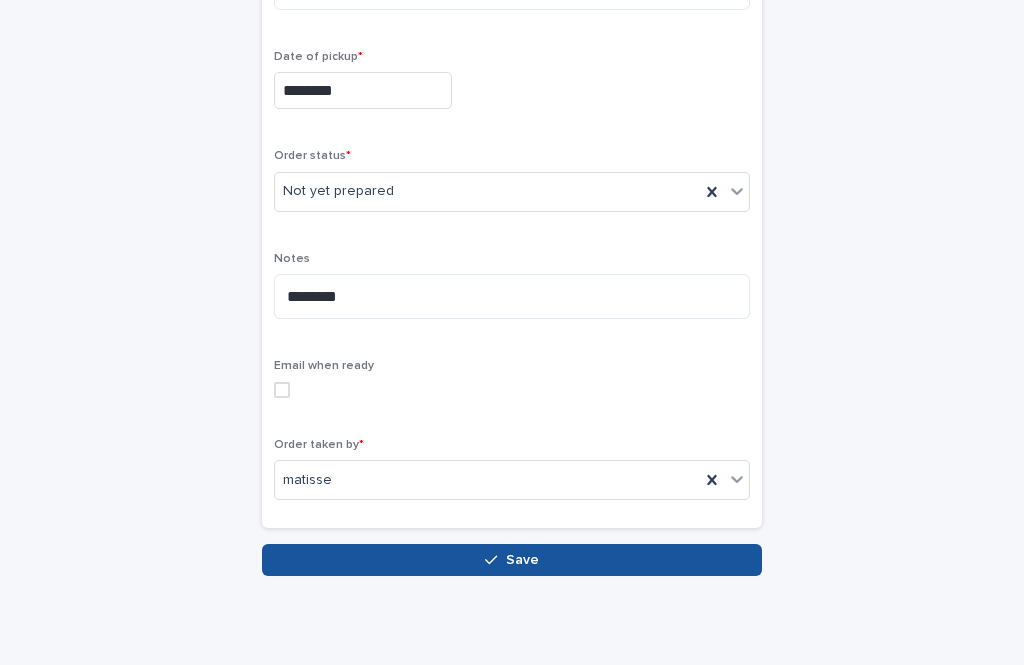 scroll, scrollTop: 471, scrollLeft: 0, axis: vertical 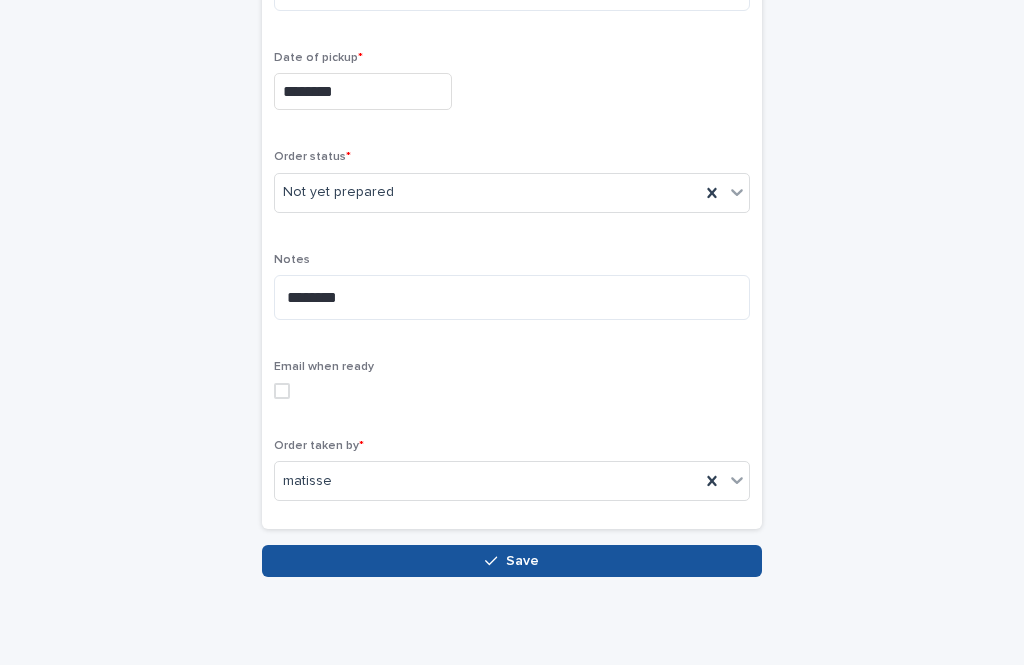 click on "Save" at bounding box center (512, 561) 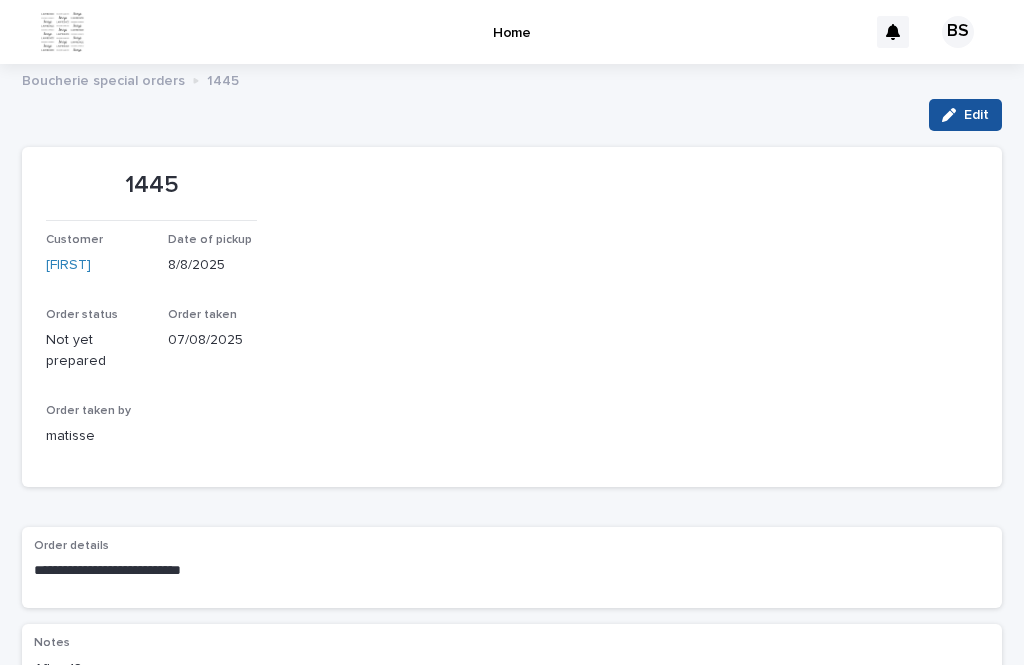 scroll, scrollTop: 0, scrollLeft: 0, axis: both 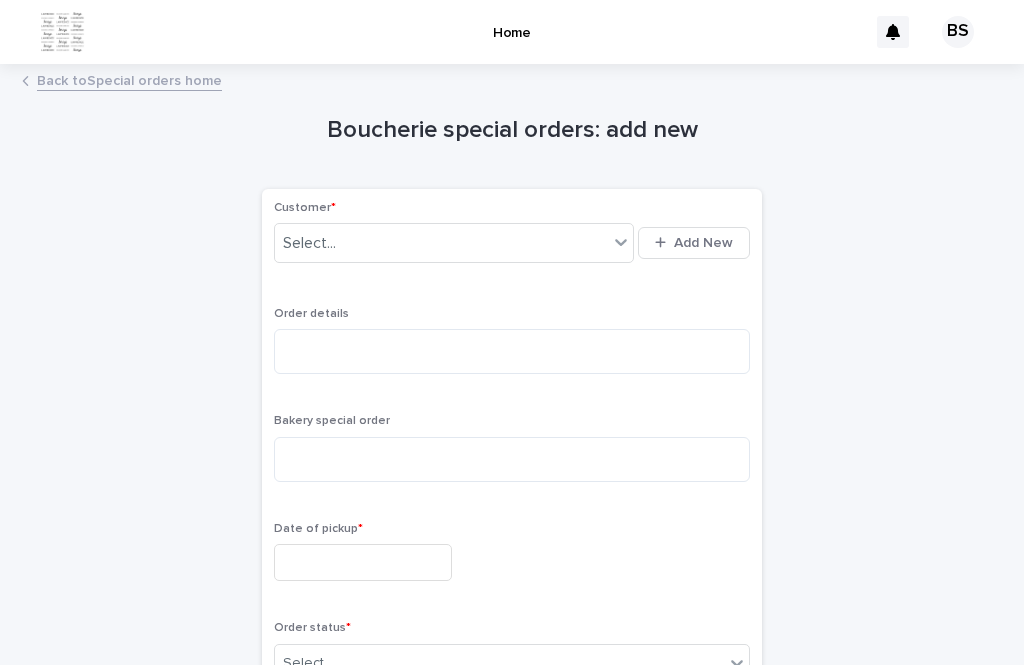 click on "Boucherie special orders: add new Loading... Saving… Loading... Saving… Loading... Saving… Customer * Select... Add New Order details Bakery special order Date of pickup * Order status * Select... Notes Email when ready Order taken by * Select... Sorry, there was an error saving your record. Please try again. Please fill out the required fields above. Save" at bounding box center [512, 562] 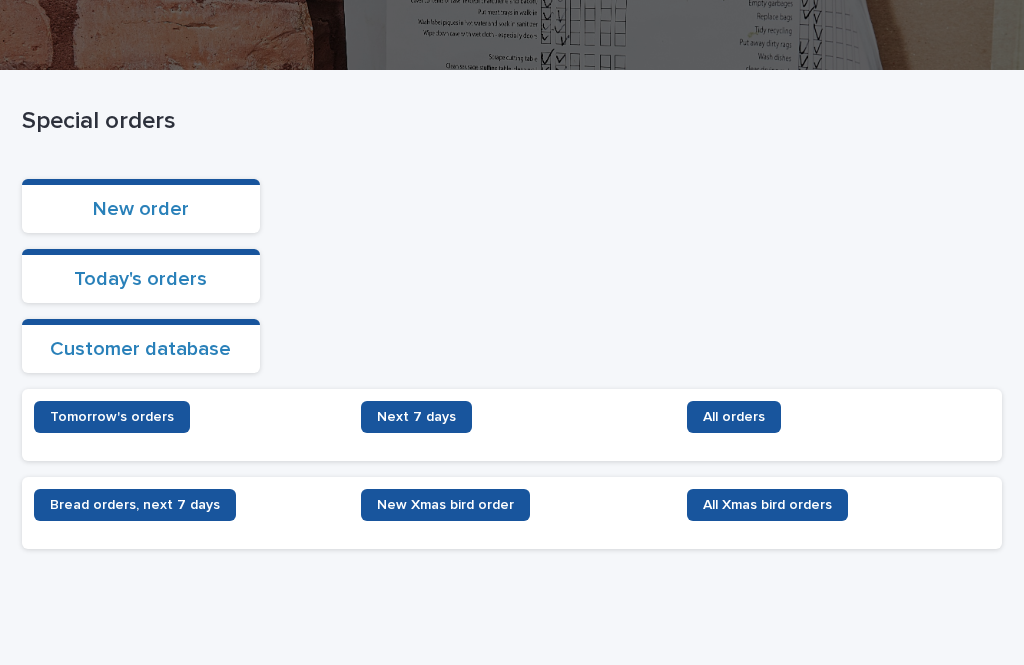 scroll, scrollTop: 285, scrollLeft: 0, axis: vertical 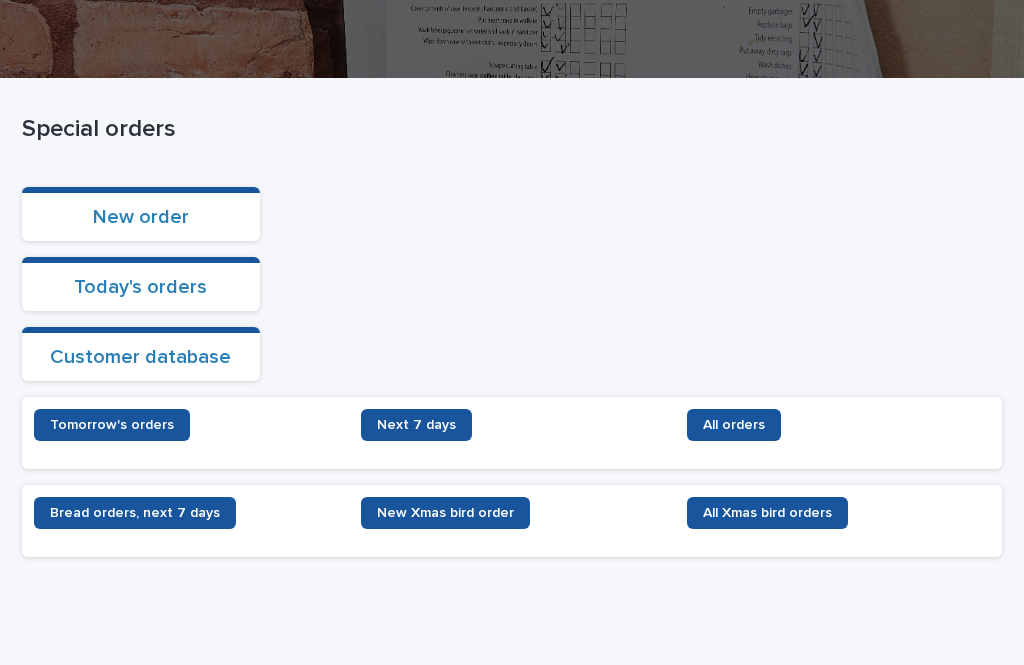 click on "Next 7 days" at bounding box center [416, 425] 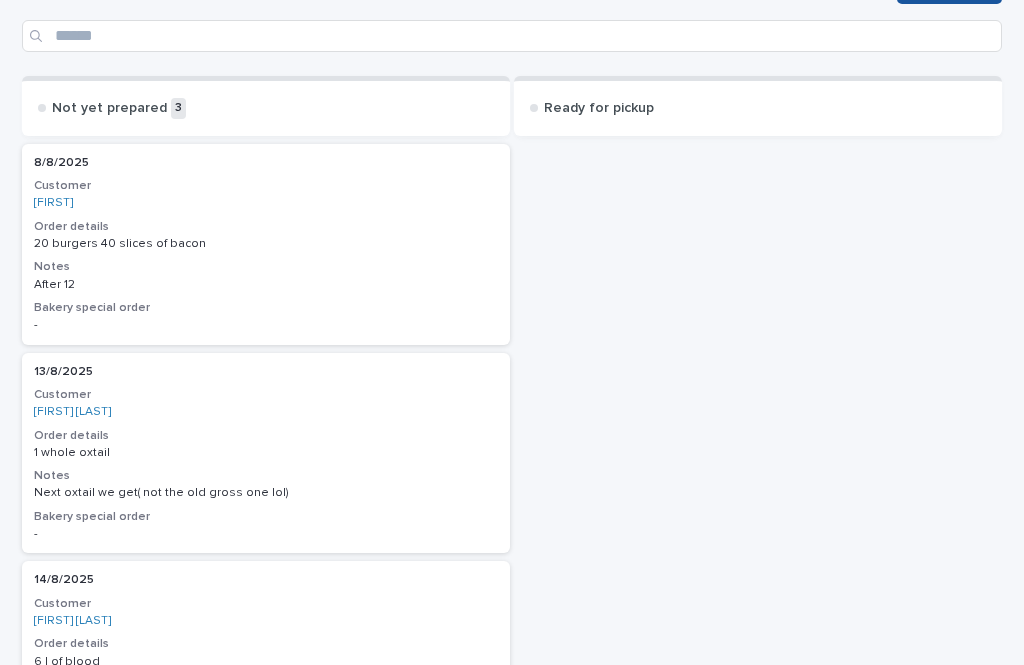scroll, scrollTop: 143, scrollLeft: 0, axis: vertical 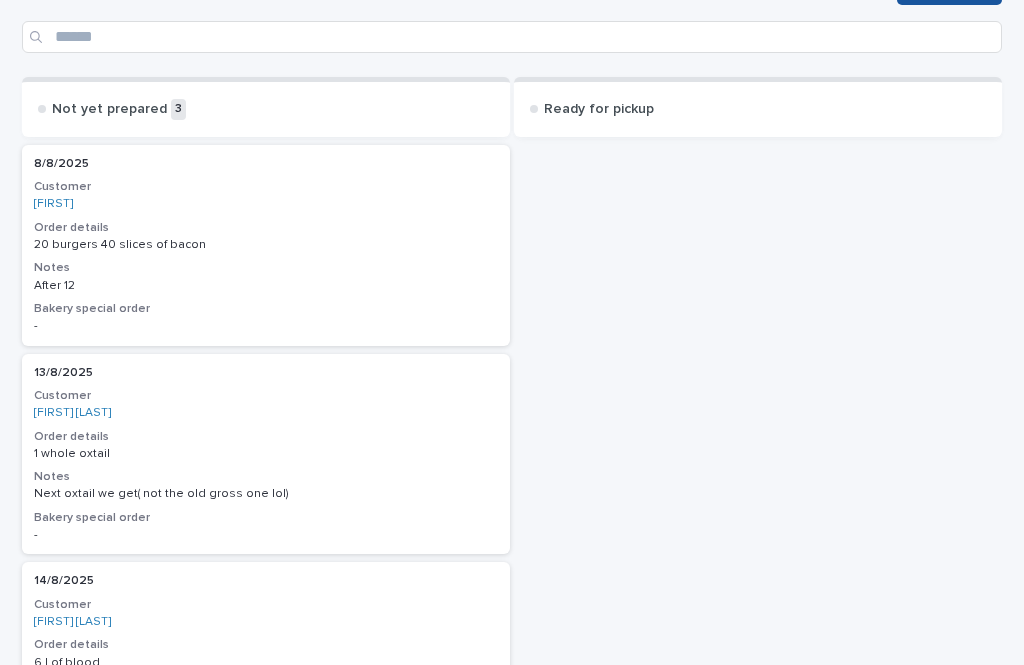 click on "Customer" at bounding box center (266, 605) 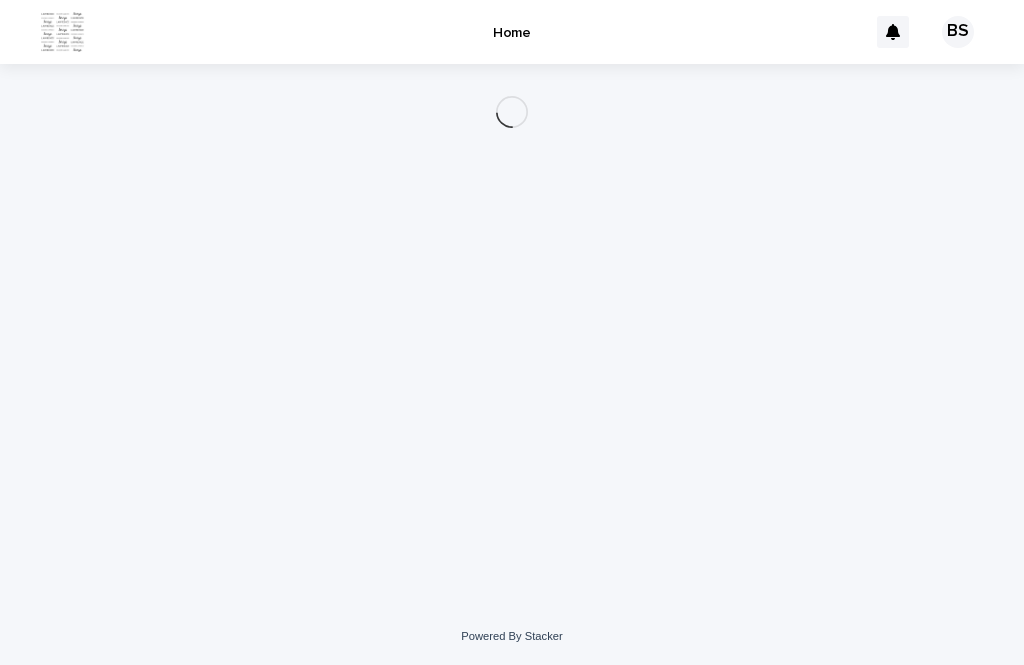 scroll, scrollTop: 0, scrollLeft: 0, axis: both 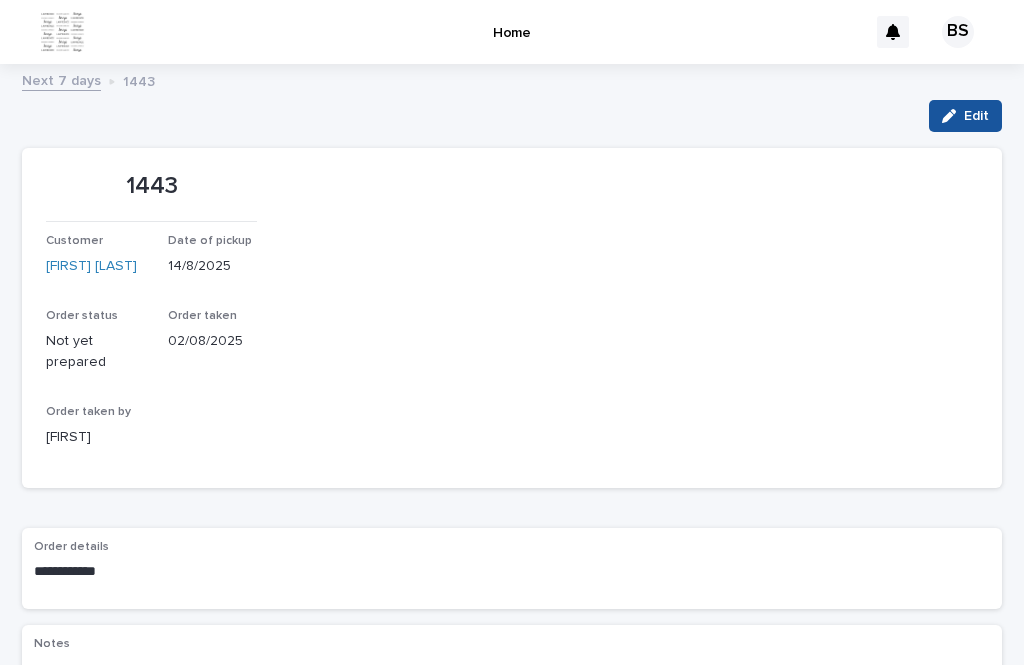 click on "Edit" at bounding box center (965, 116) 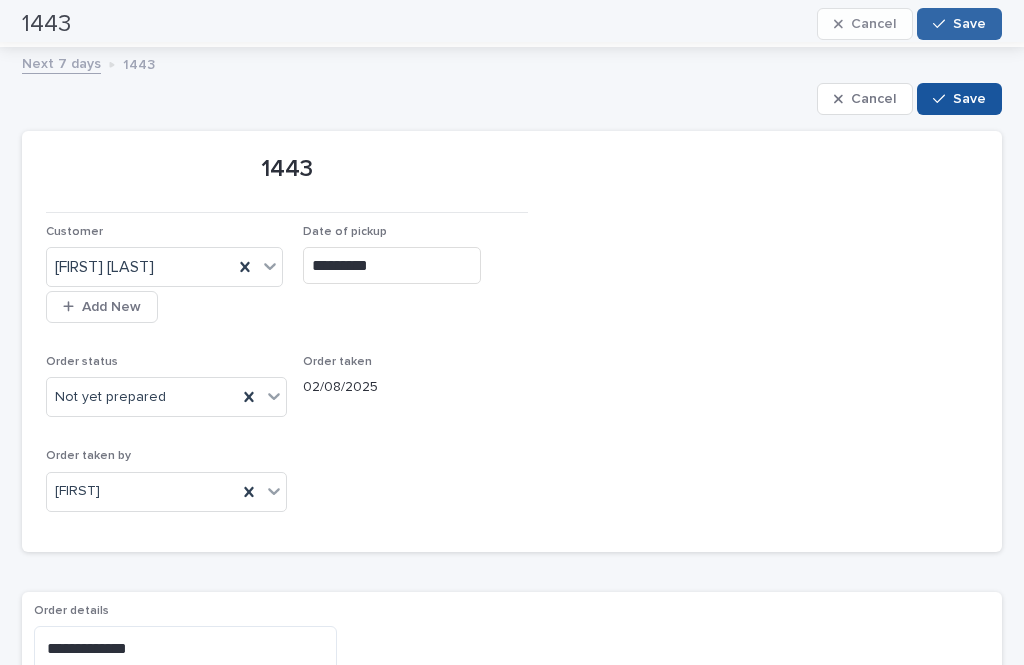 scroll, scrollTop: 17, scrollLeft: 0, axis: vertical 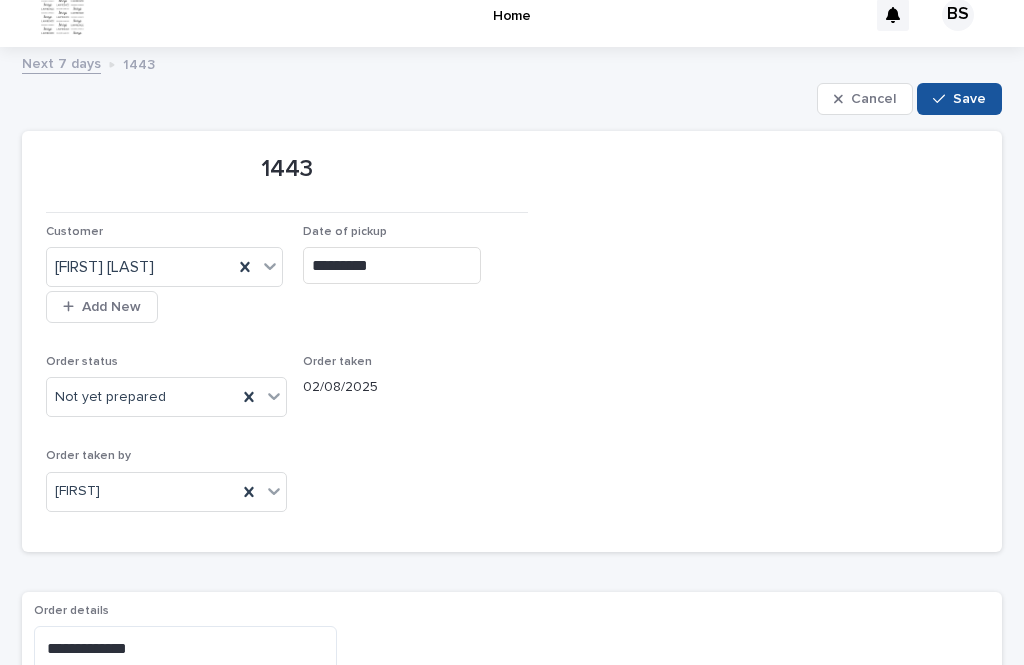 click on "Cancel" at bounding box center (873, 99) 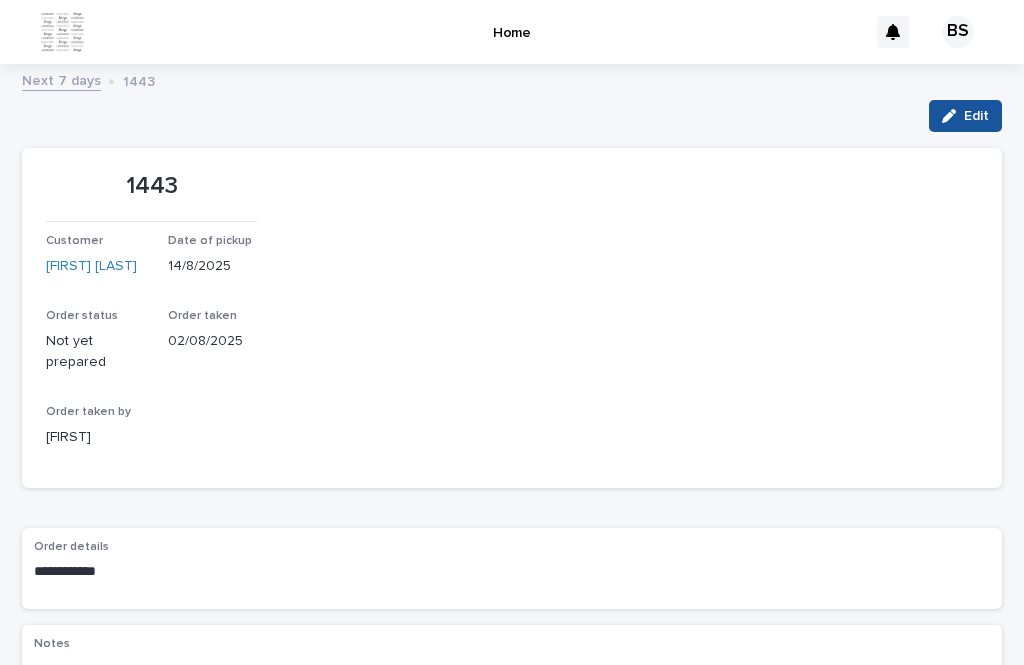 scroll, scrollTop: 0, scrollLeft: 0, axis: both 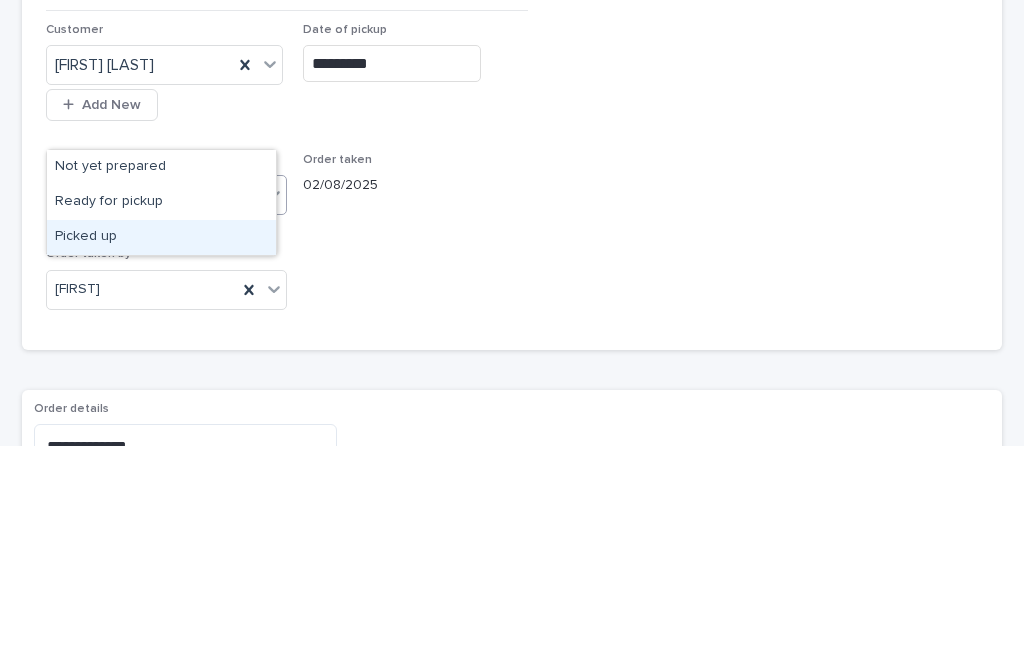 click on "Picked up" at bounding box center (161, 456) 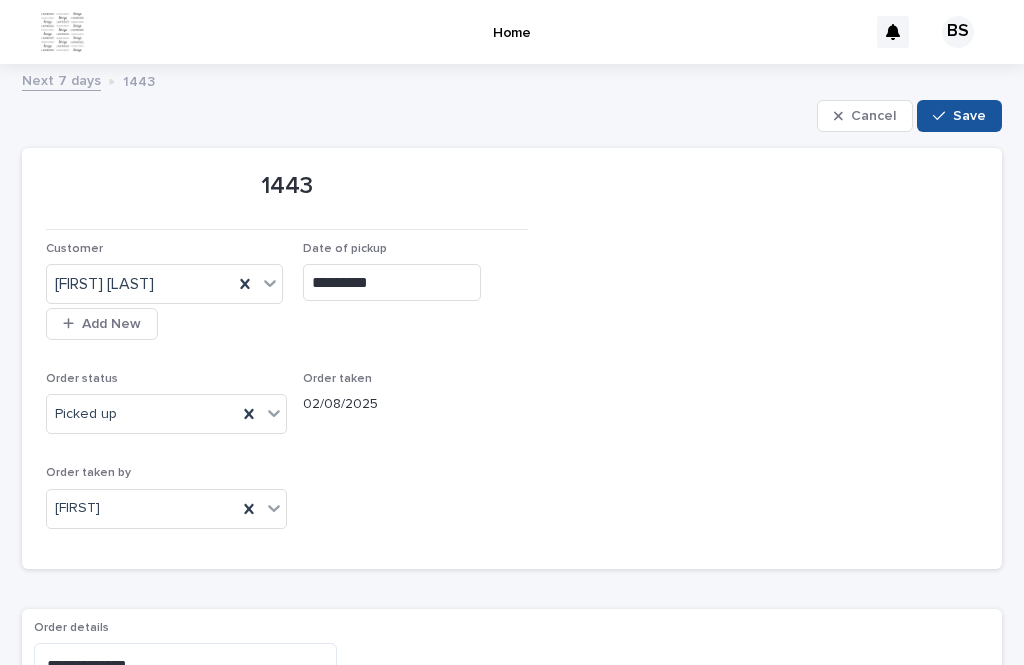 click on "Save" at bounding box center [959, 116] 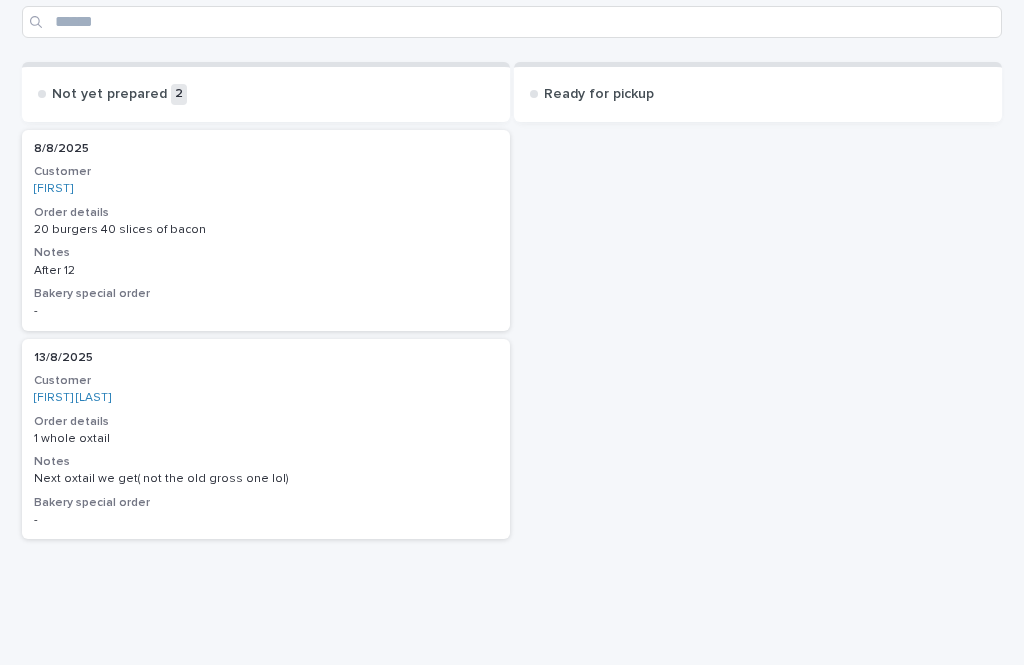 scroll, scrollTop: 162, scrollLeft: 0, axis: vertical 